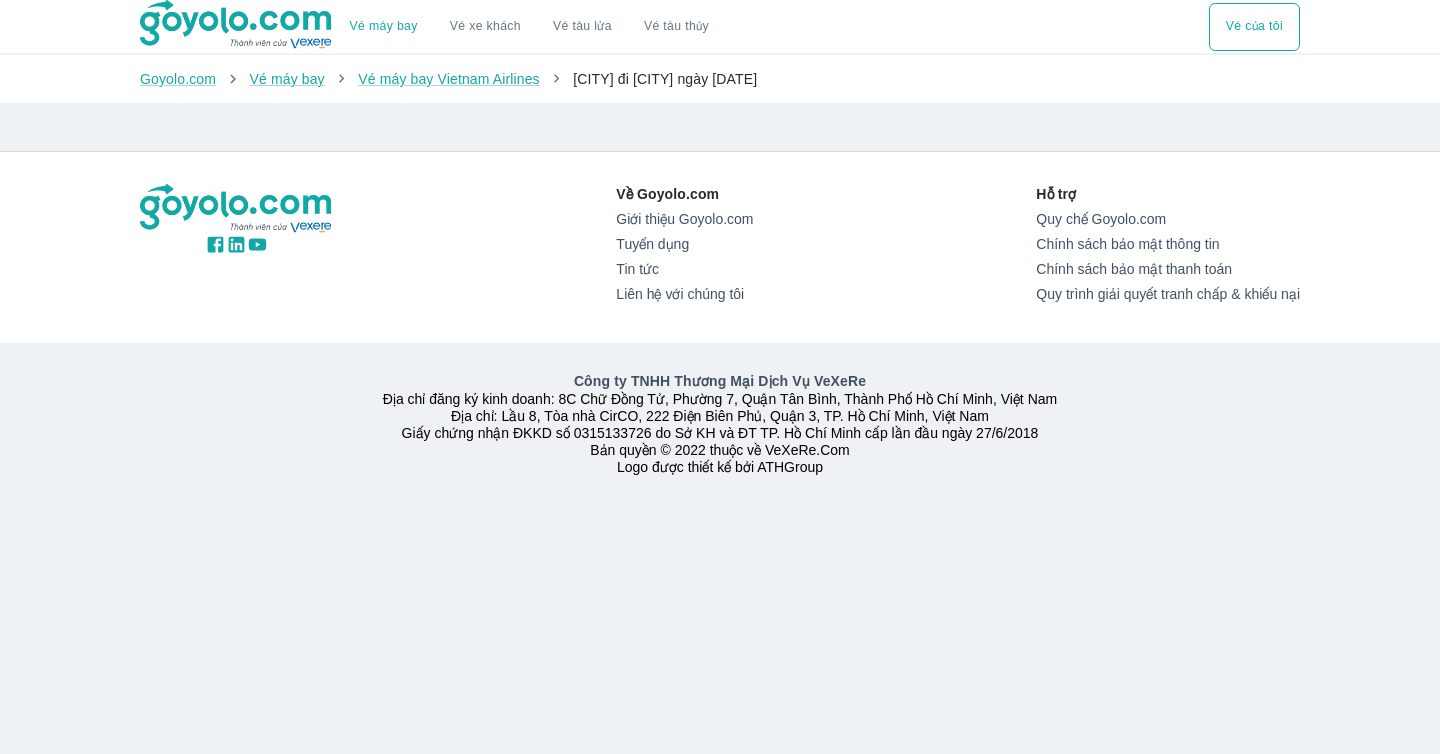 scroll, scrollTop: 0, scrollLeft: 0, axis: both 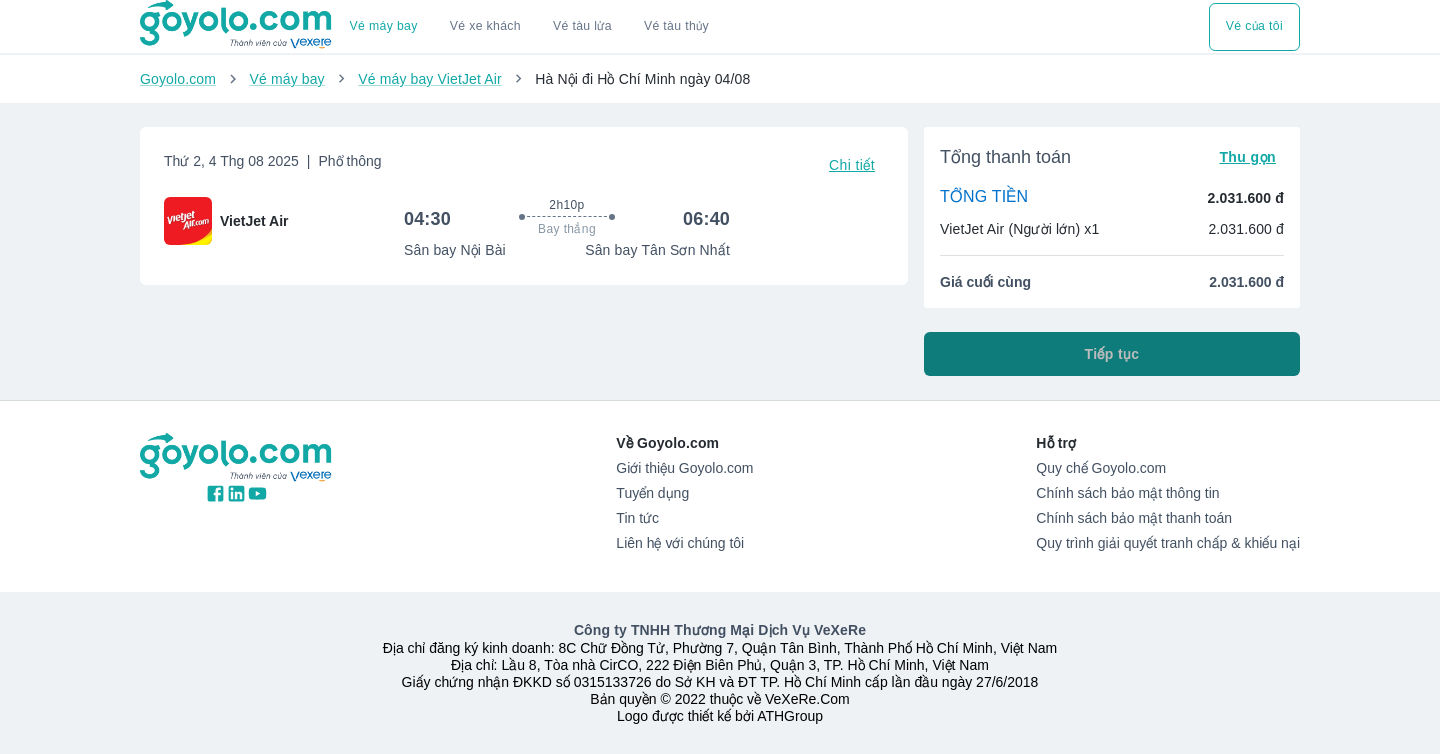 click on "Tiếp tục" at bounding box center [1112, 354] 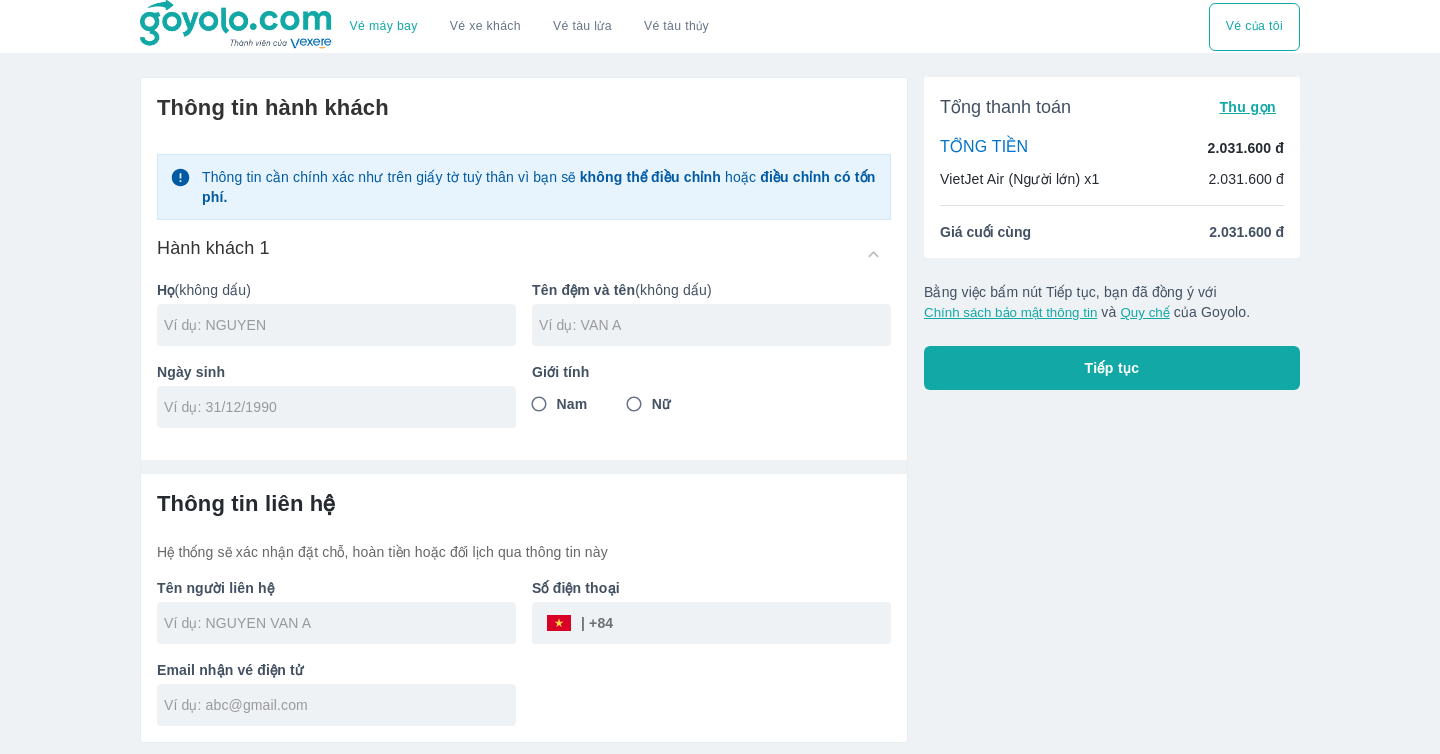 click at bounding box center [336, 325] 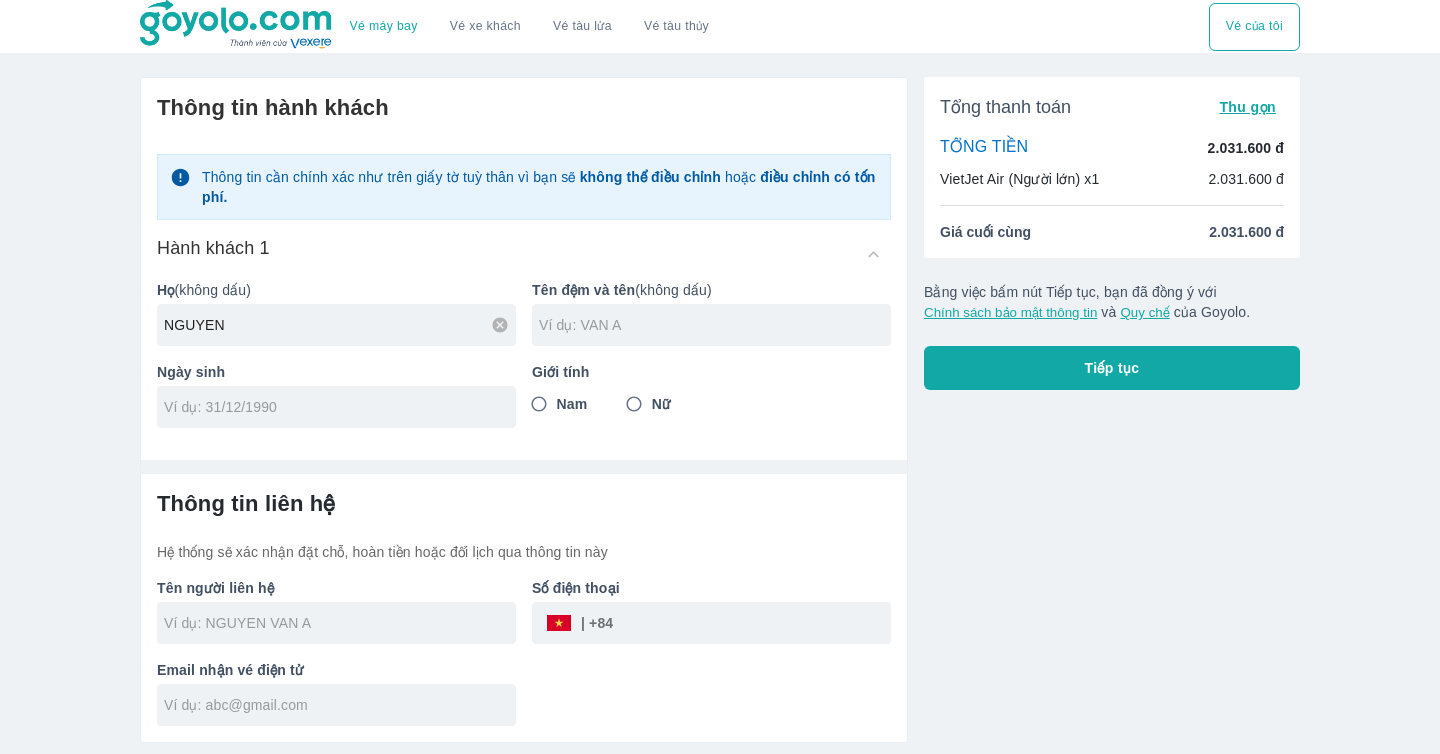 type on "NGUYEN" 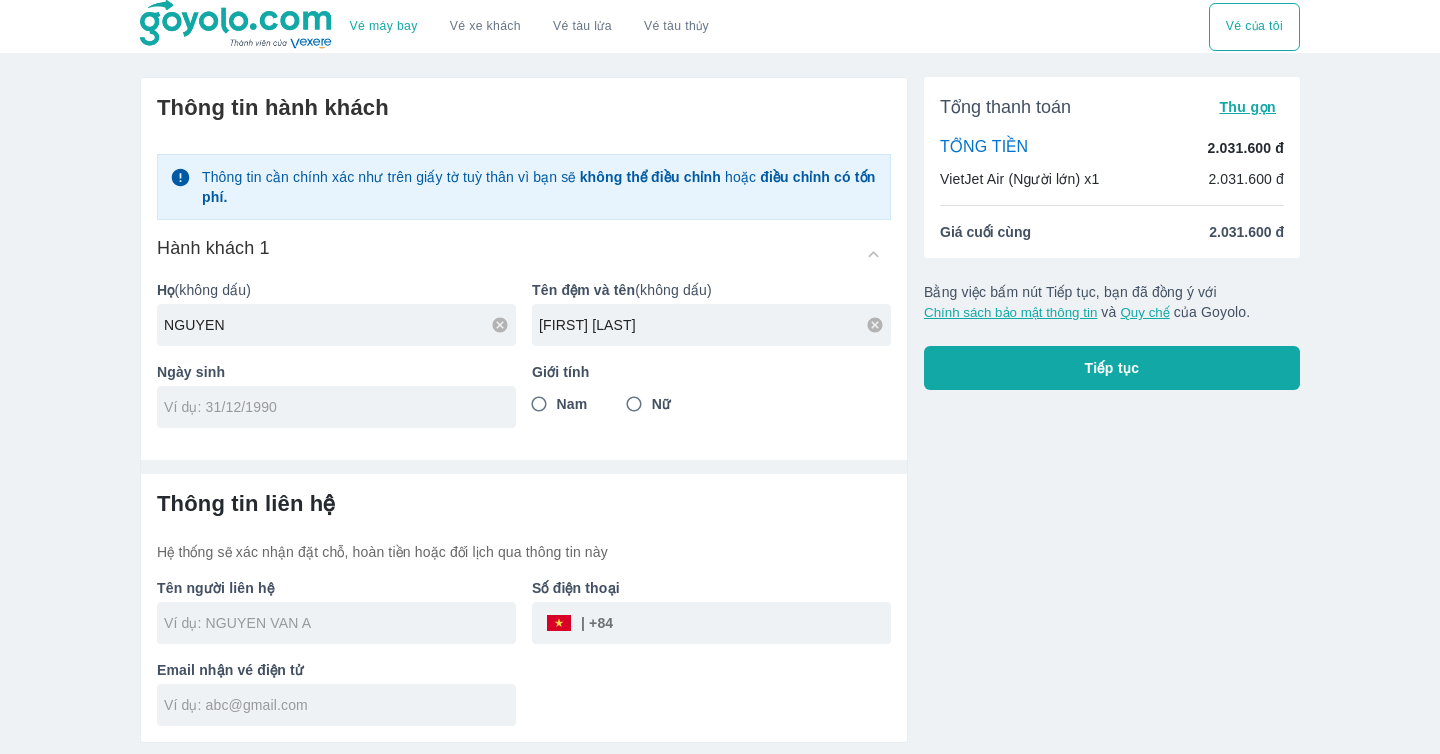 type on "[FIRST] [LAST]" 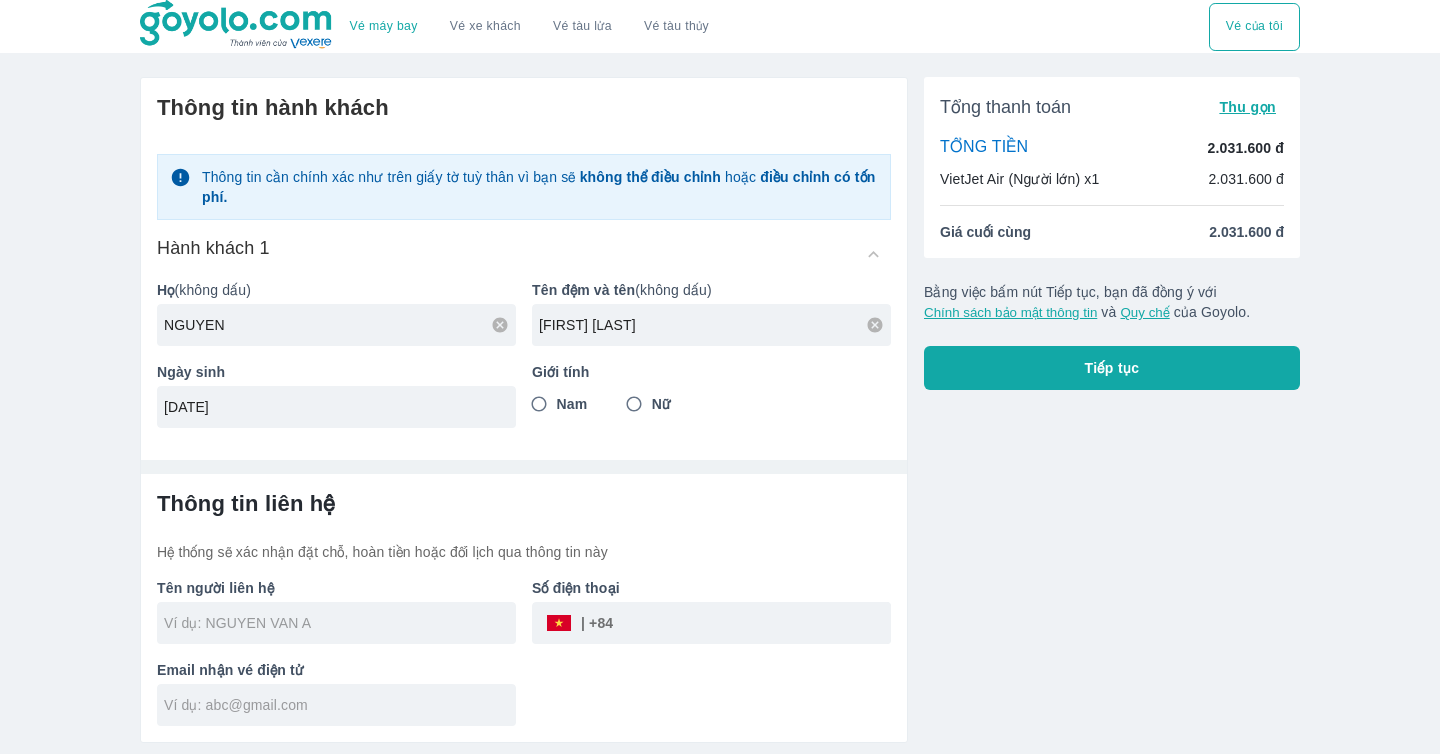 type on "[DATE]" 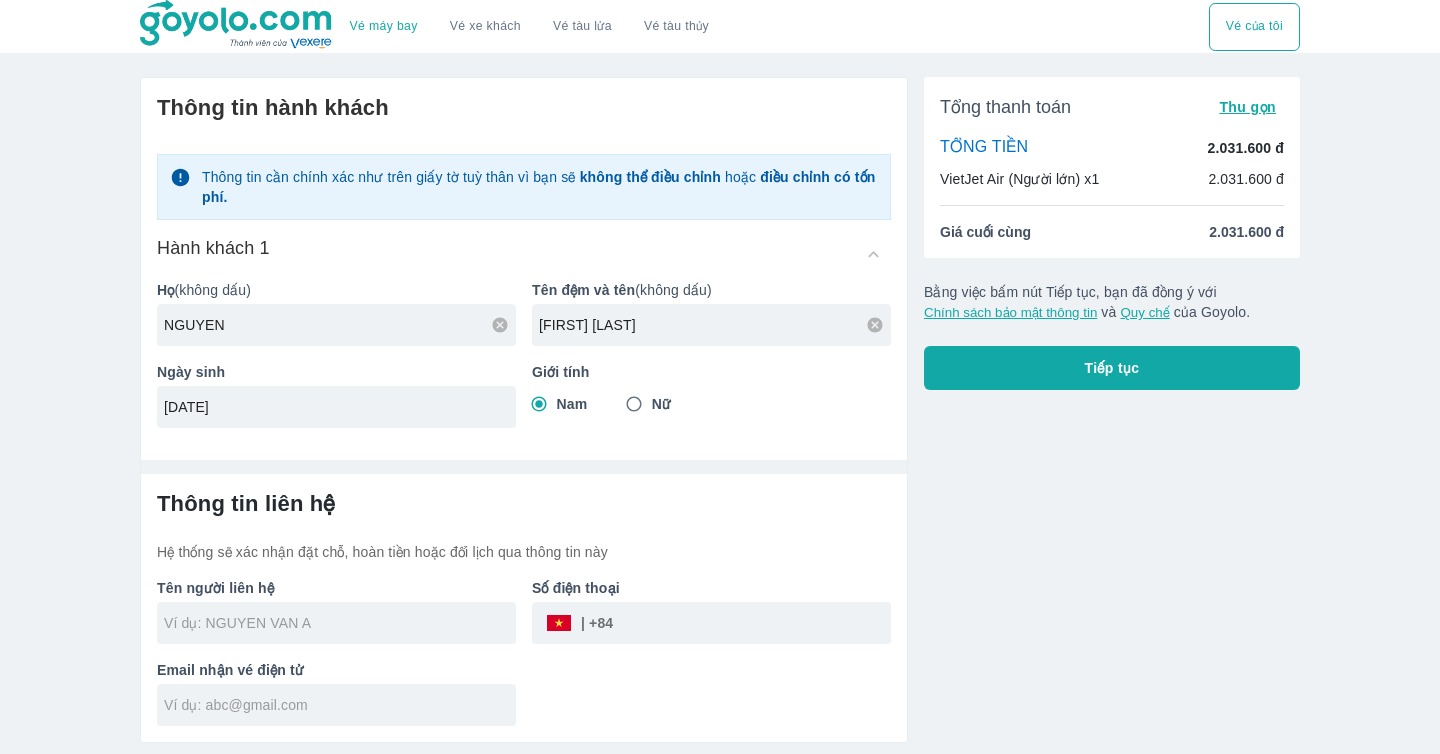 click on "Tổng thanh toán Thu gọn TỔNG TIỀN 2.031.600 đ VietJet Air (Người lớn) x1 2.031.600 đ Giá cuối cùng 2.031.600 đ Bằng việc bấm nút Tiếp tục, bạn đã đồng ý với   Chính sách bảo mật thông tin   và   Quy chế   của Goyolo. Tiếp tục" at bounding box center [1104, 402] 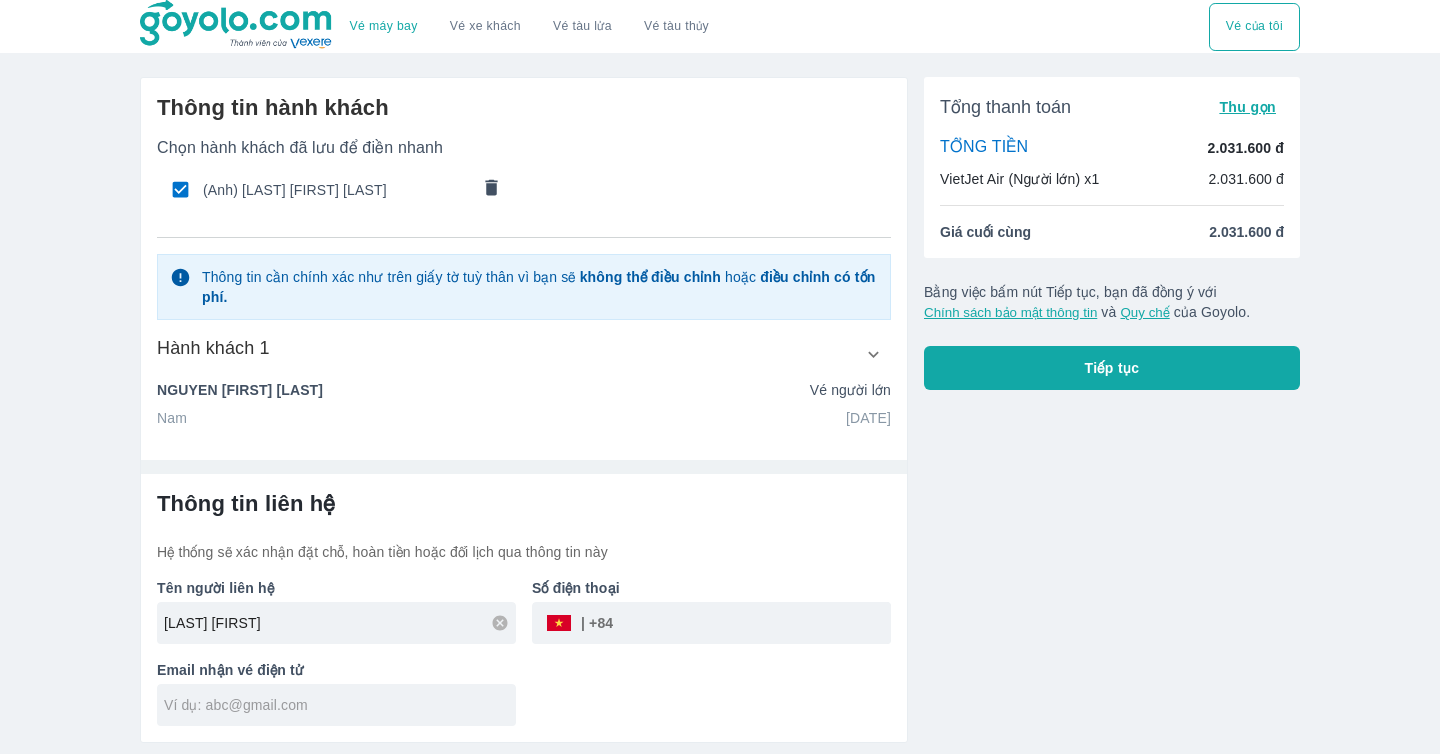 click on "Tổng thanh toán Thu gọn TỔNG TIỀN 2.031.600 đ VietJet Air (Người lớn) x1 2.031.600 đ Giá cuối cùng 2.031.600 đ Bằng việc bấm nút Tiếp tục, bạn đã đồng ý với   Chính sách bảo mật thông tin   và   Quy chế   của Goyolo. Tiếp tục" at bounding box center [1104, 402] 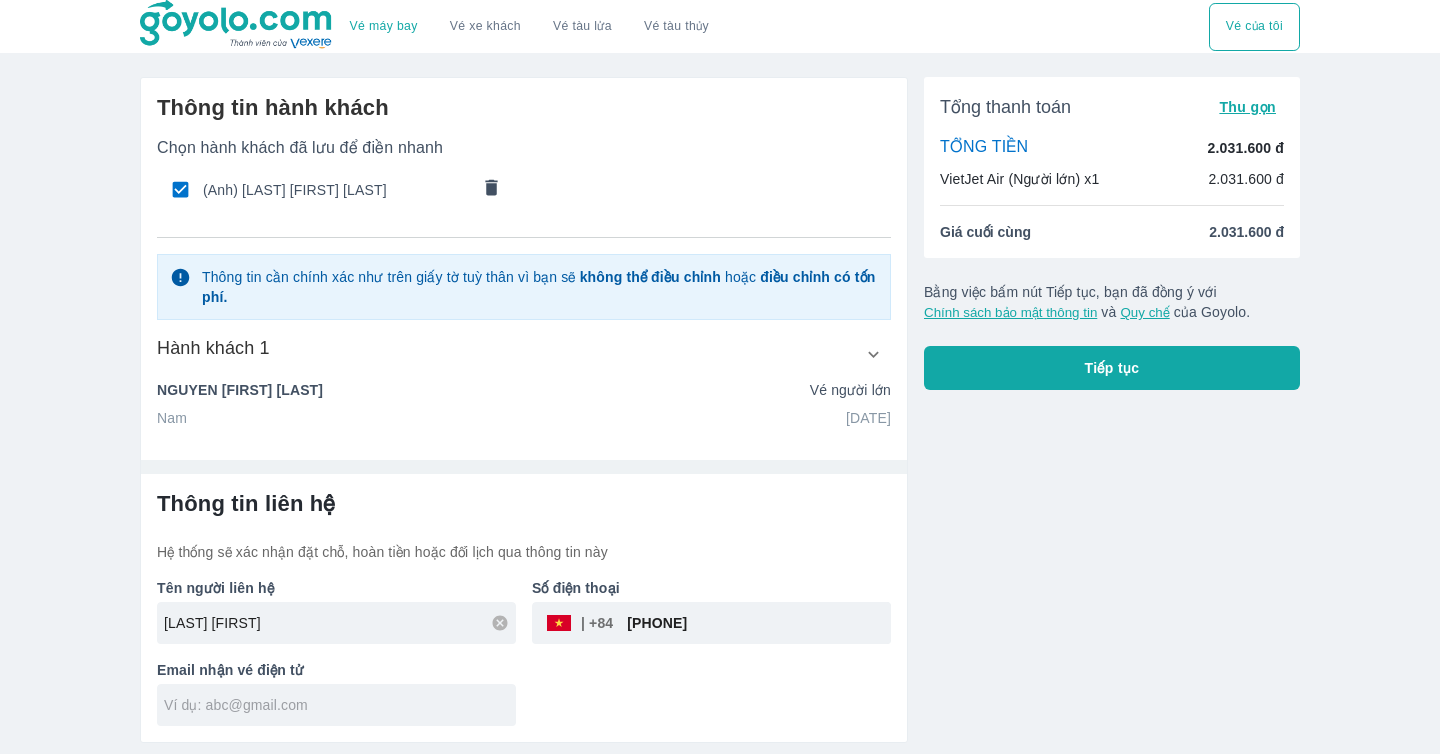 type on "[PHONE]" 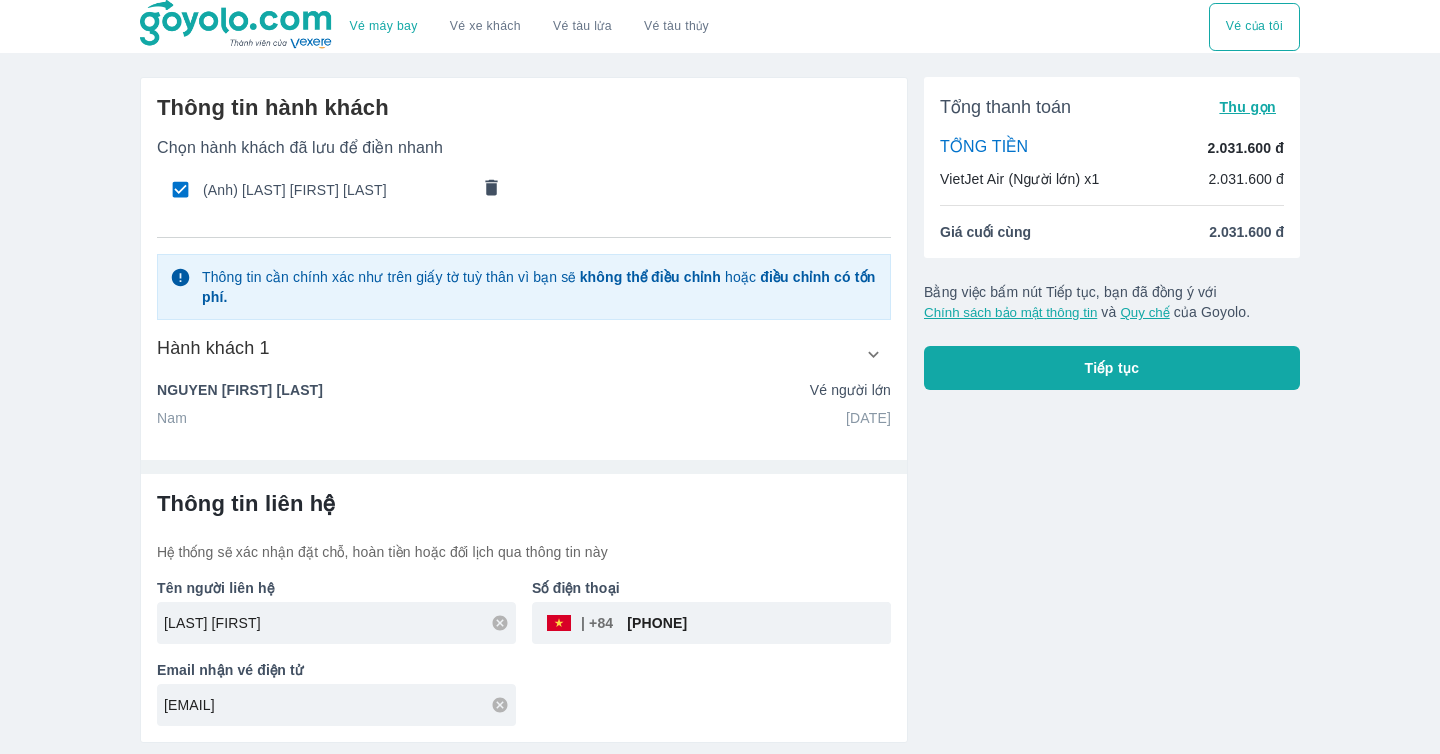 type on "[EMAIL]" 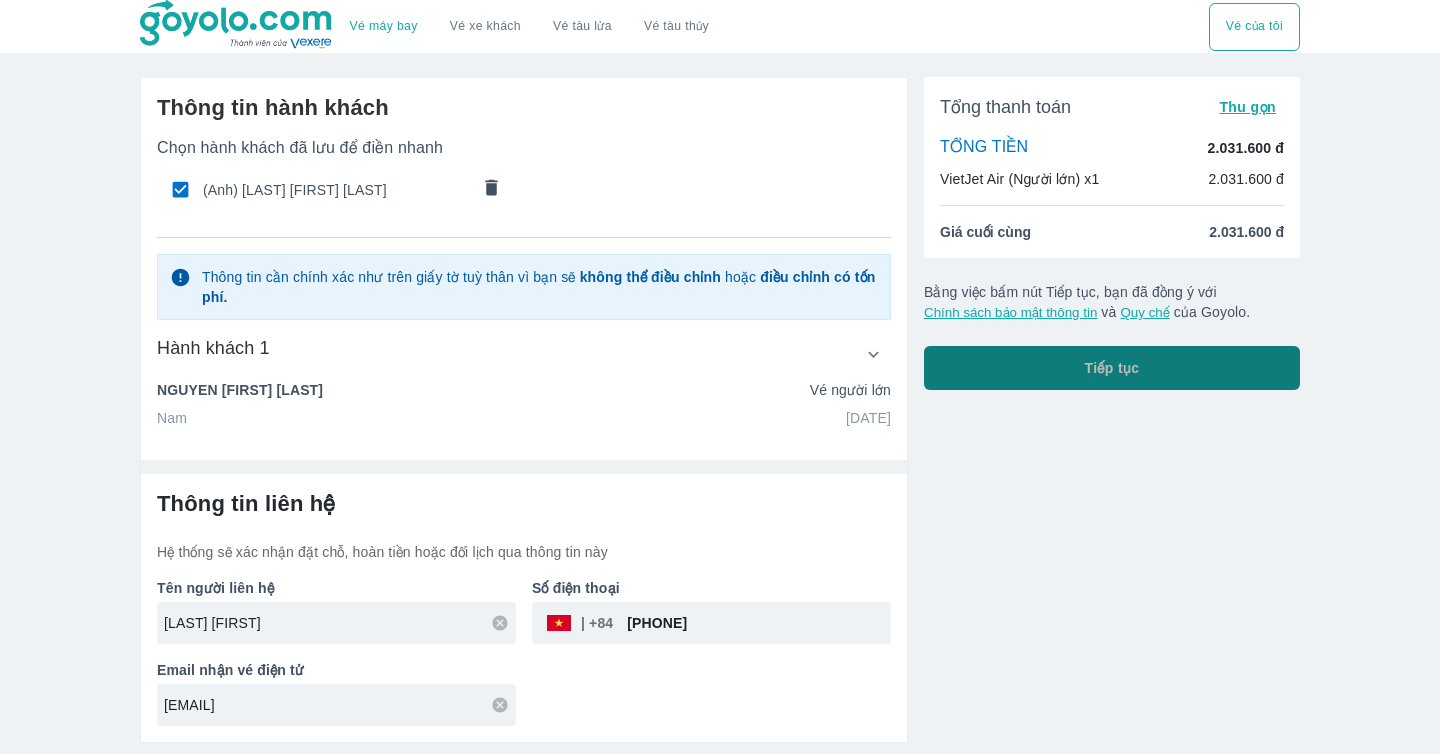 click on "Tiếp tục" at bounding box center [1112, 368] 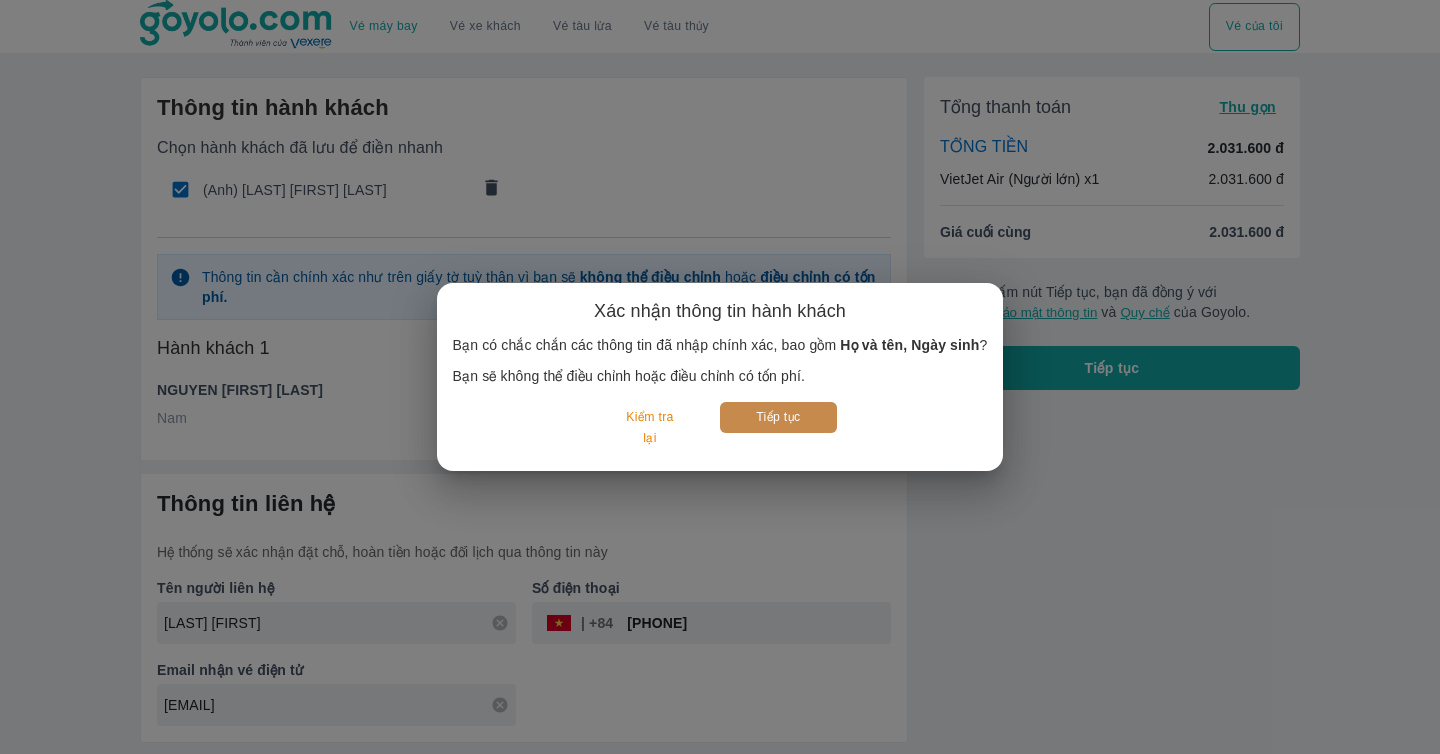 click on "Tiếp tục" at bounding box center (778, 417) 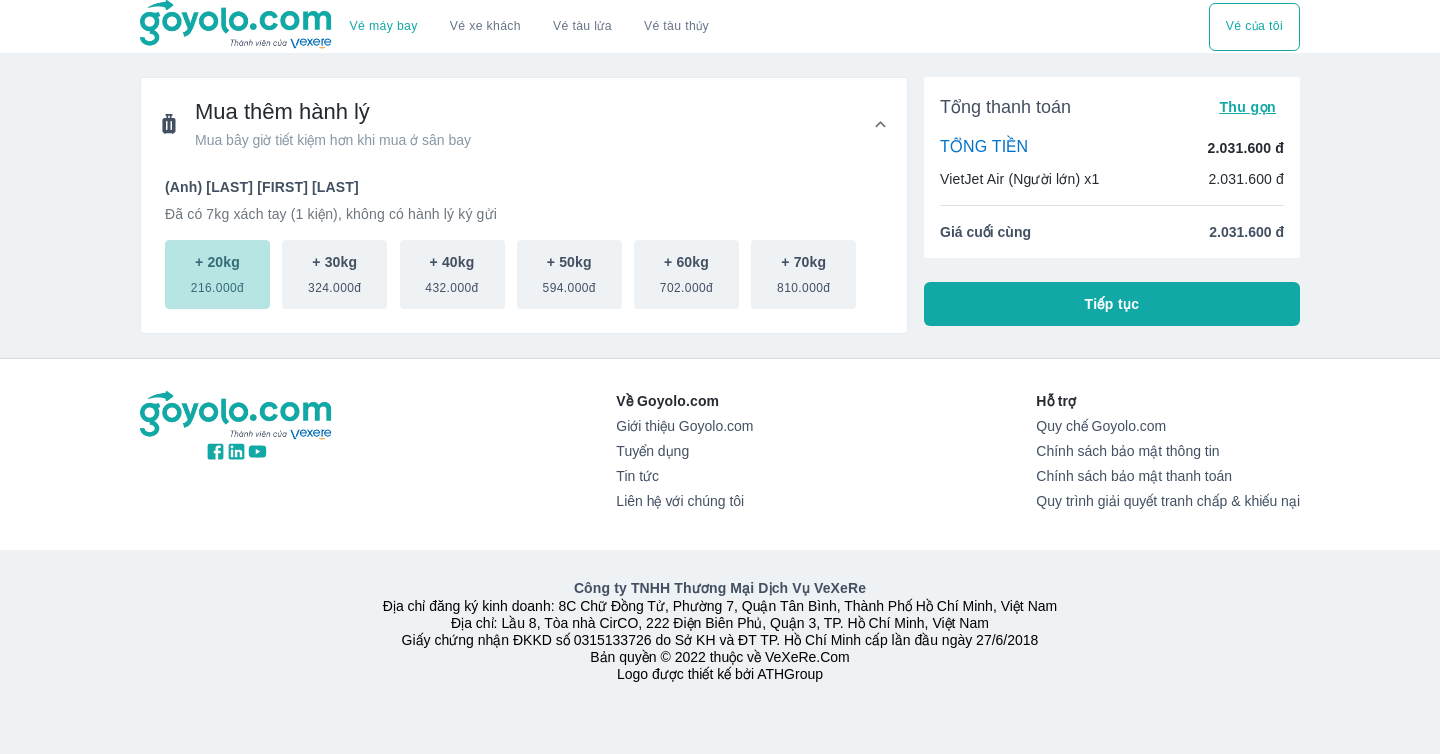 click on "216.000đ" at bounding box center (217, 284) 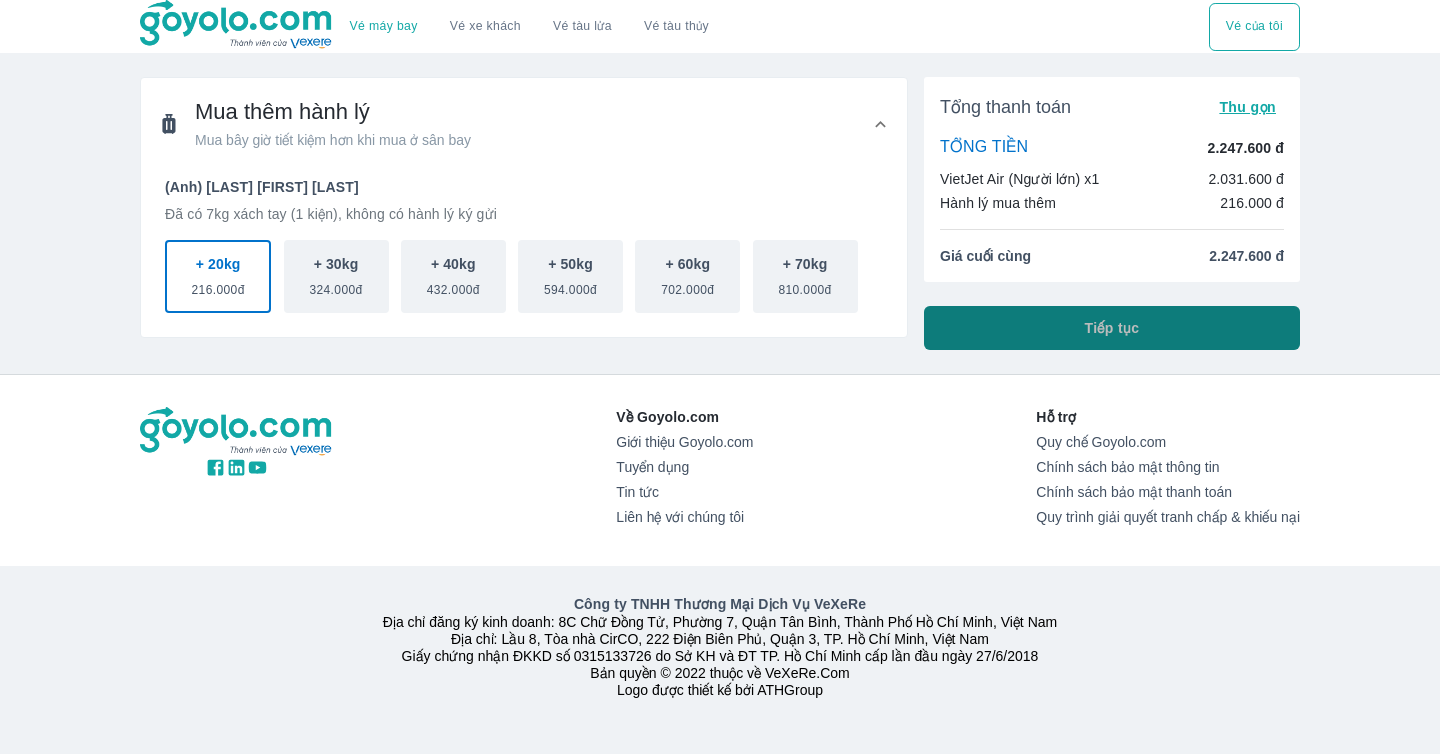 click on "Tiếp tục" at bounding box center (1112, 328) 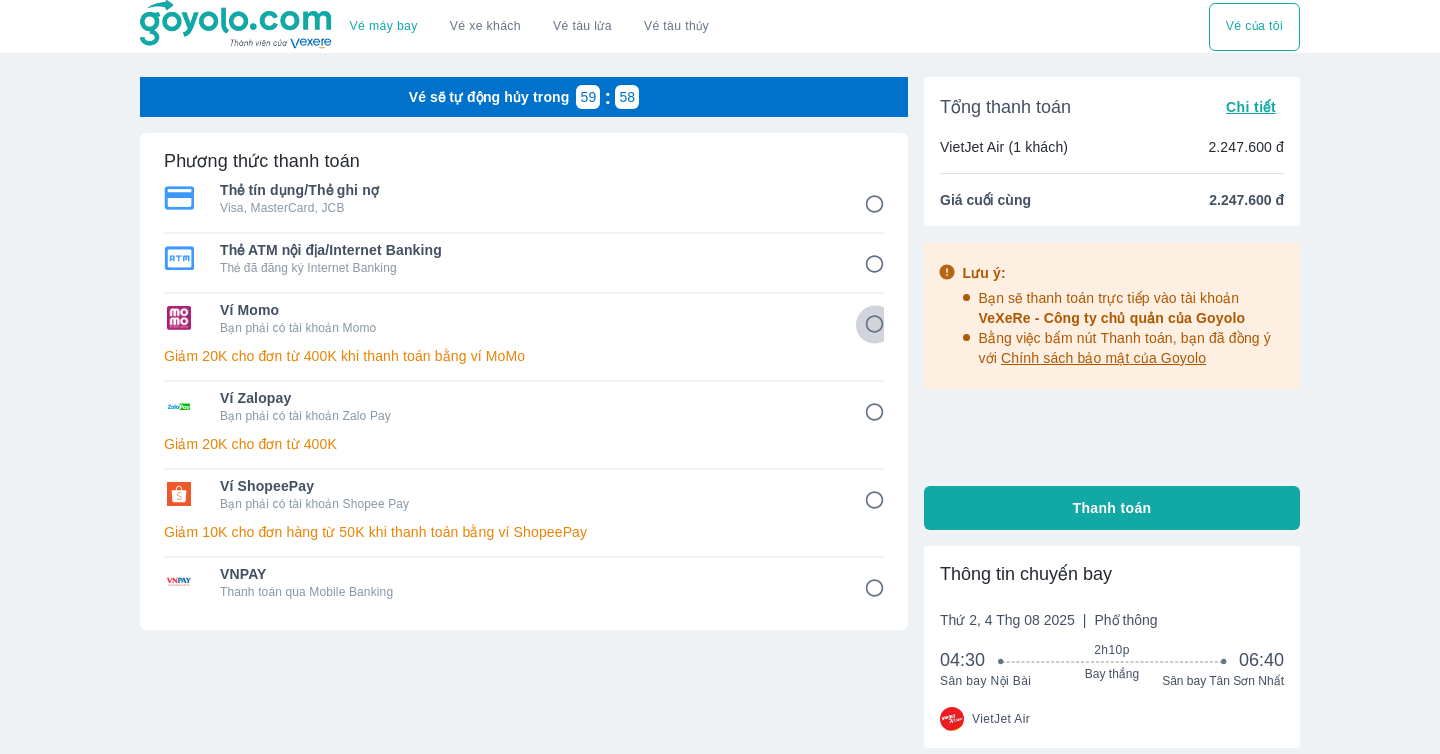 click at bounding box center (874, 324) 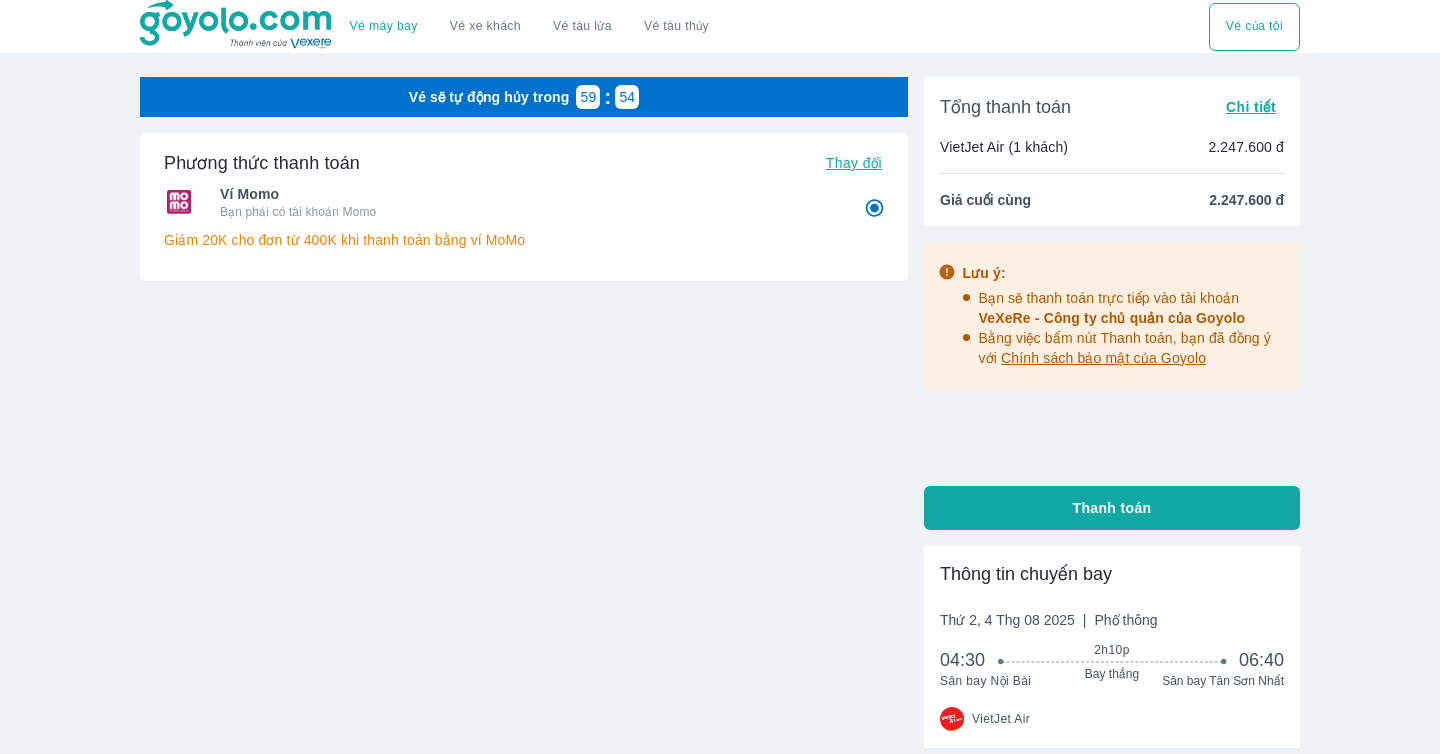 click on "Bạn sẽ thanh toán trực tiếp vào tài khoản   VeXeRe - Công ty chủ quản của Goyolo" at bounding box center (1133, 308) 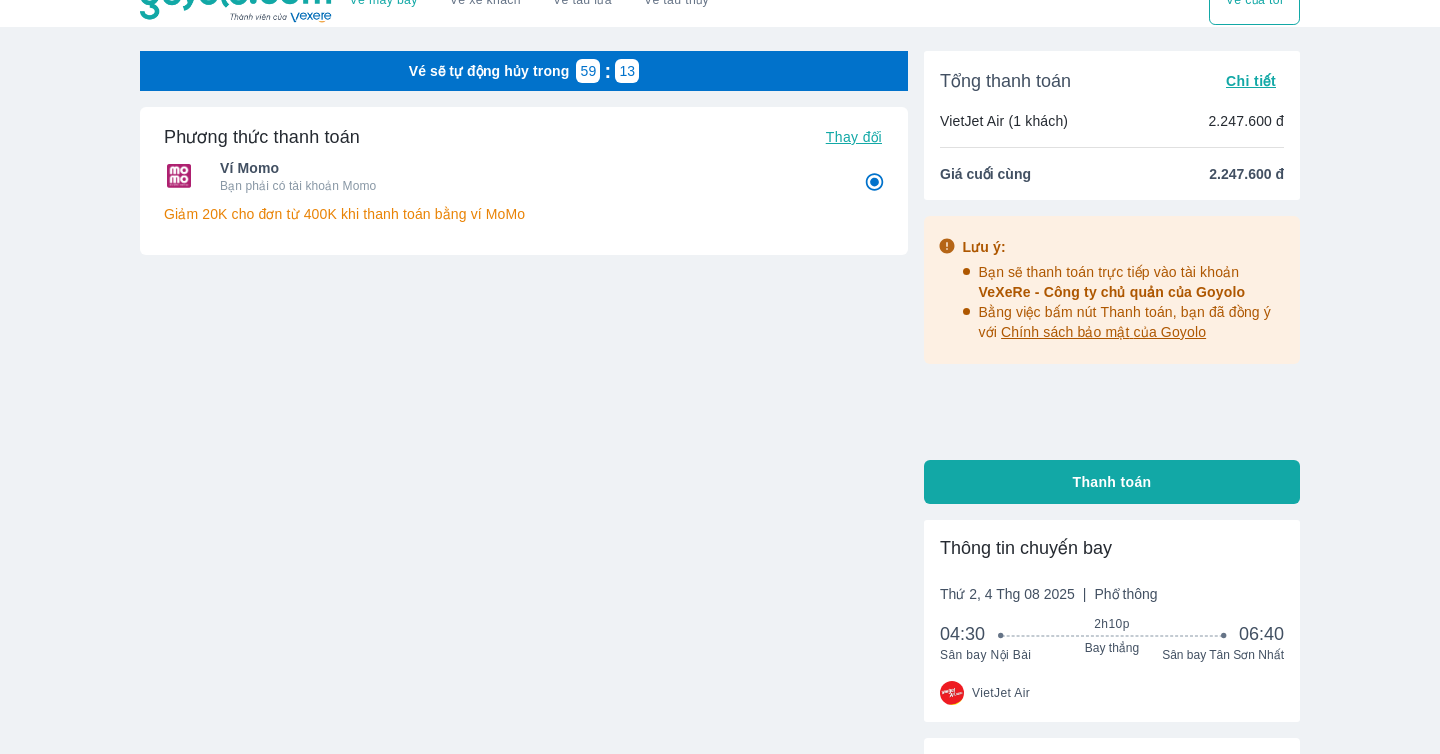 scroll, scrollTop: 0, scrollLeft: 0, axis: both 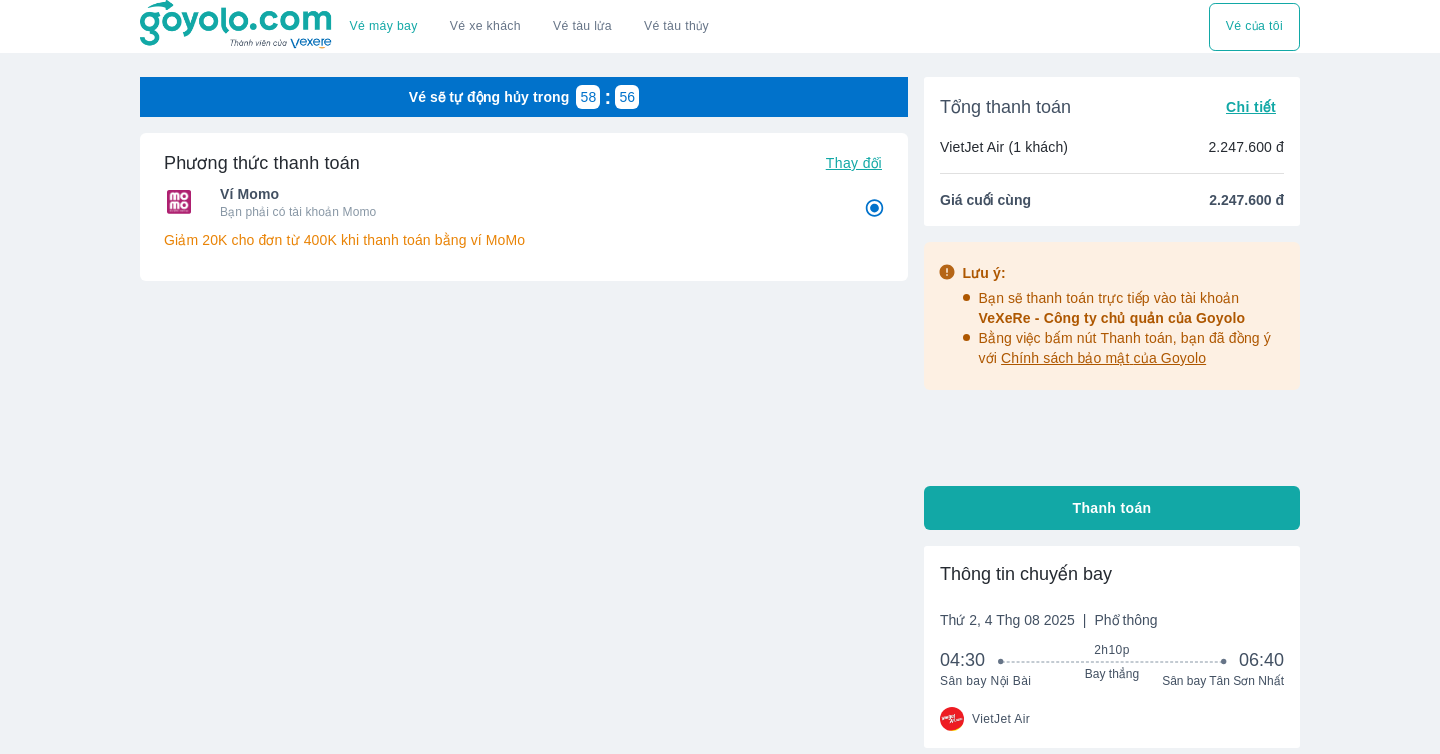 click on "Thanh toán" at bounding box center [1112, 508] 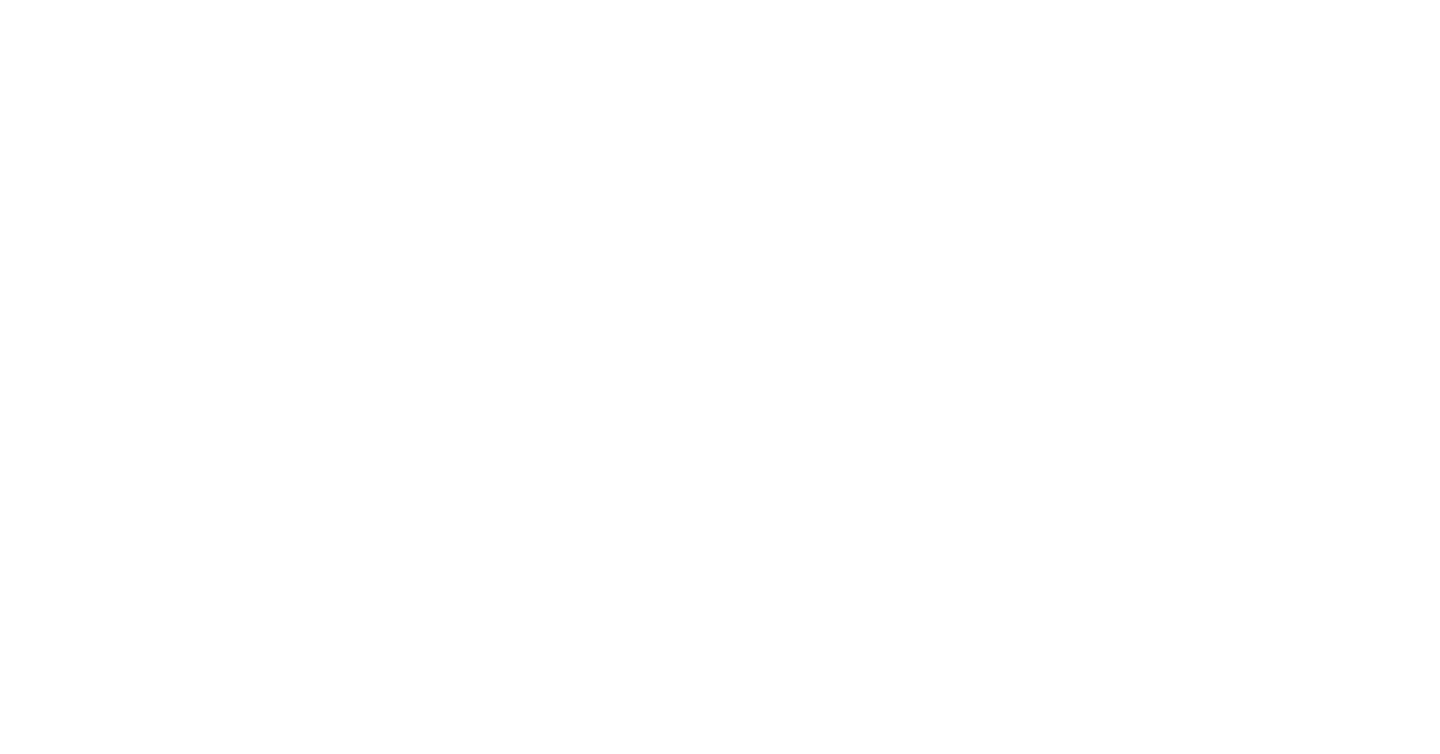 scroll, scrollTop: 0, scrollLeft: 0, axis: both 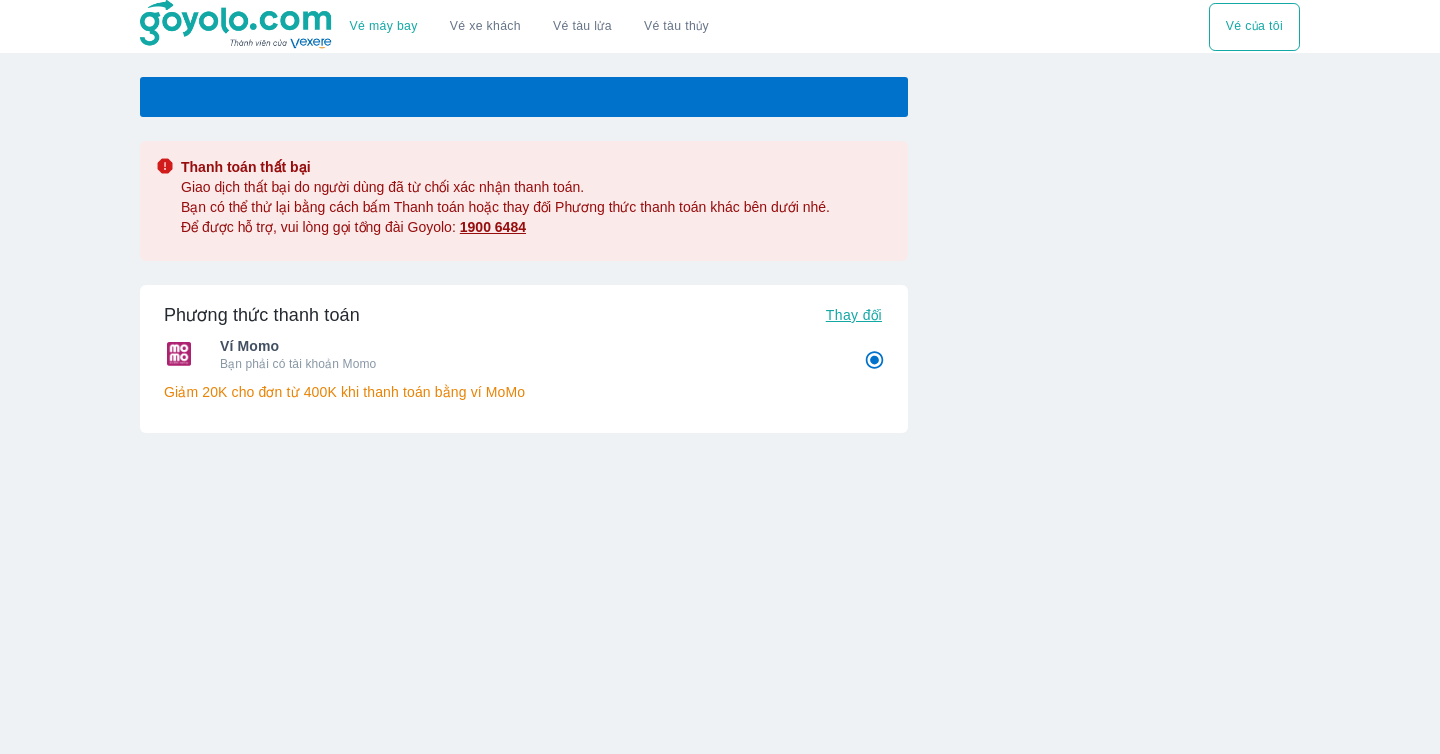 radio on "false" 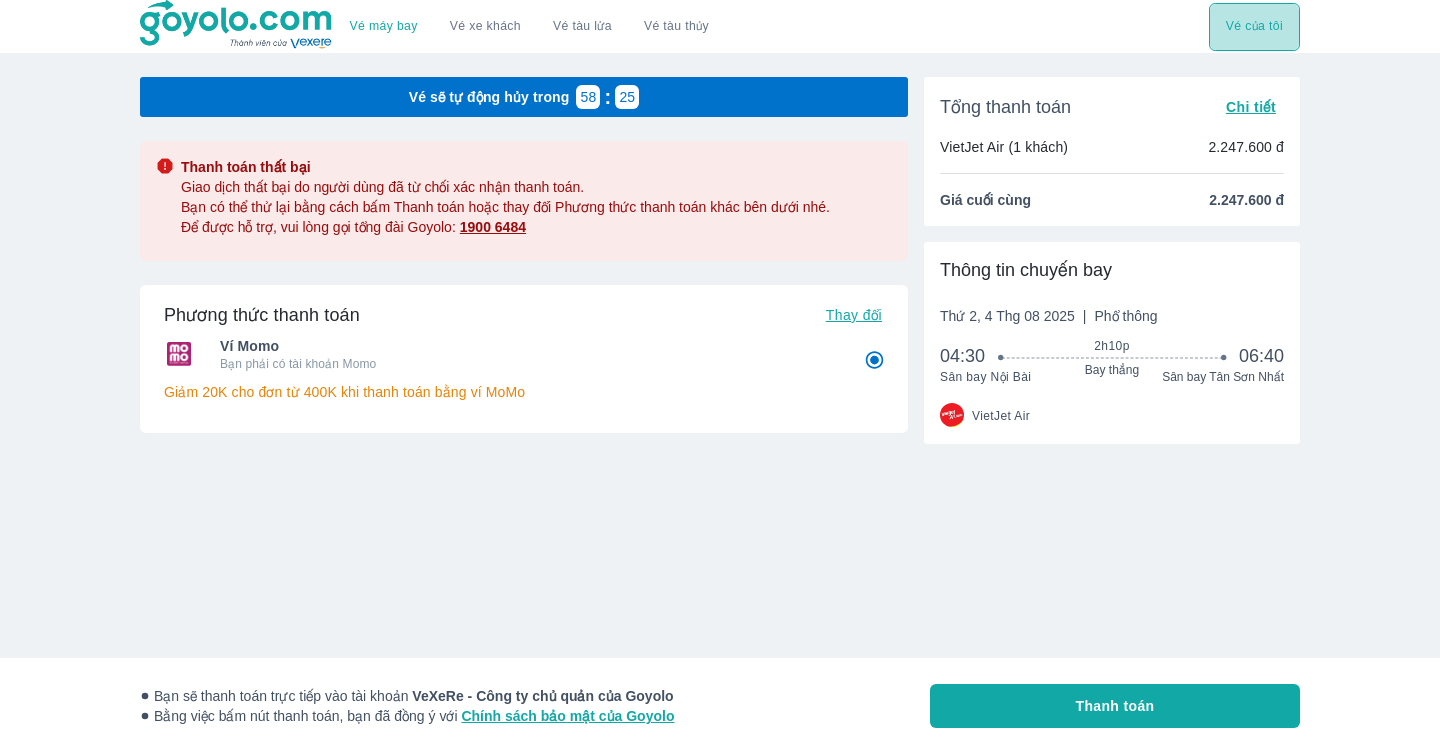 click on "Vé của tôi" at bounding box center (1254, 27) 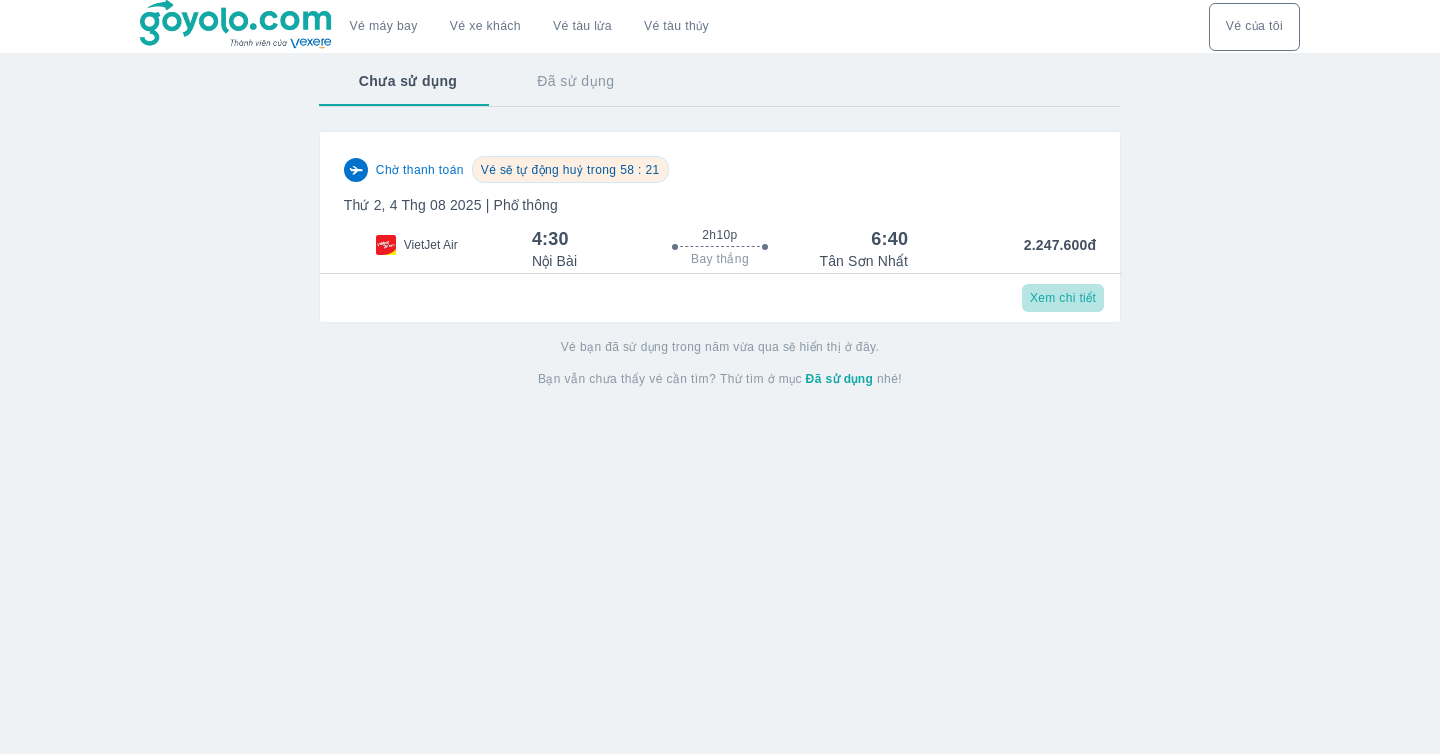 click on "Xem chi tiết" at bounding box center (1063, 298) 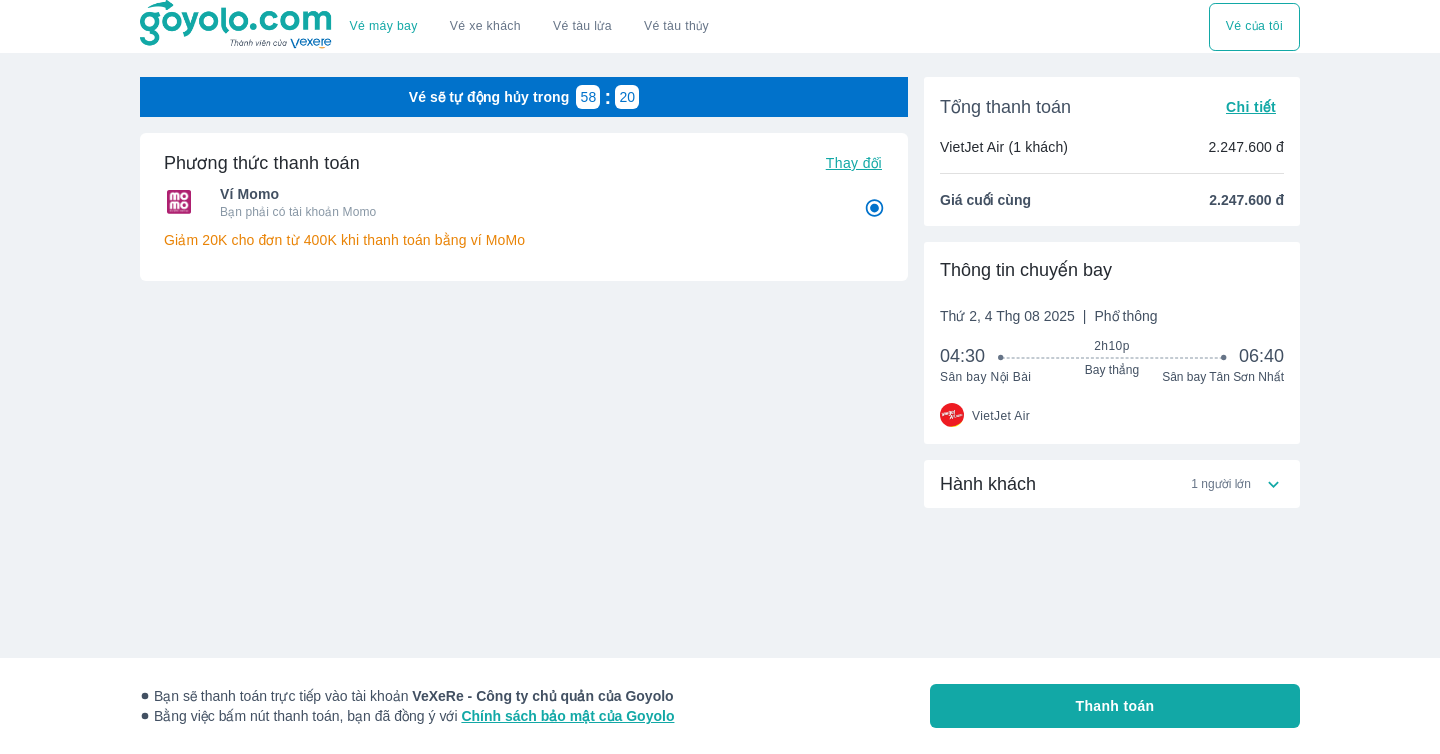 radio on "false" 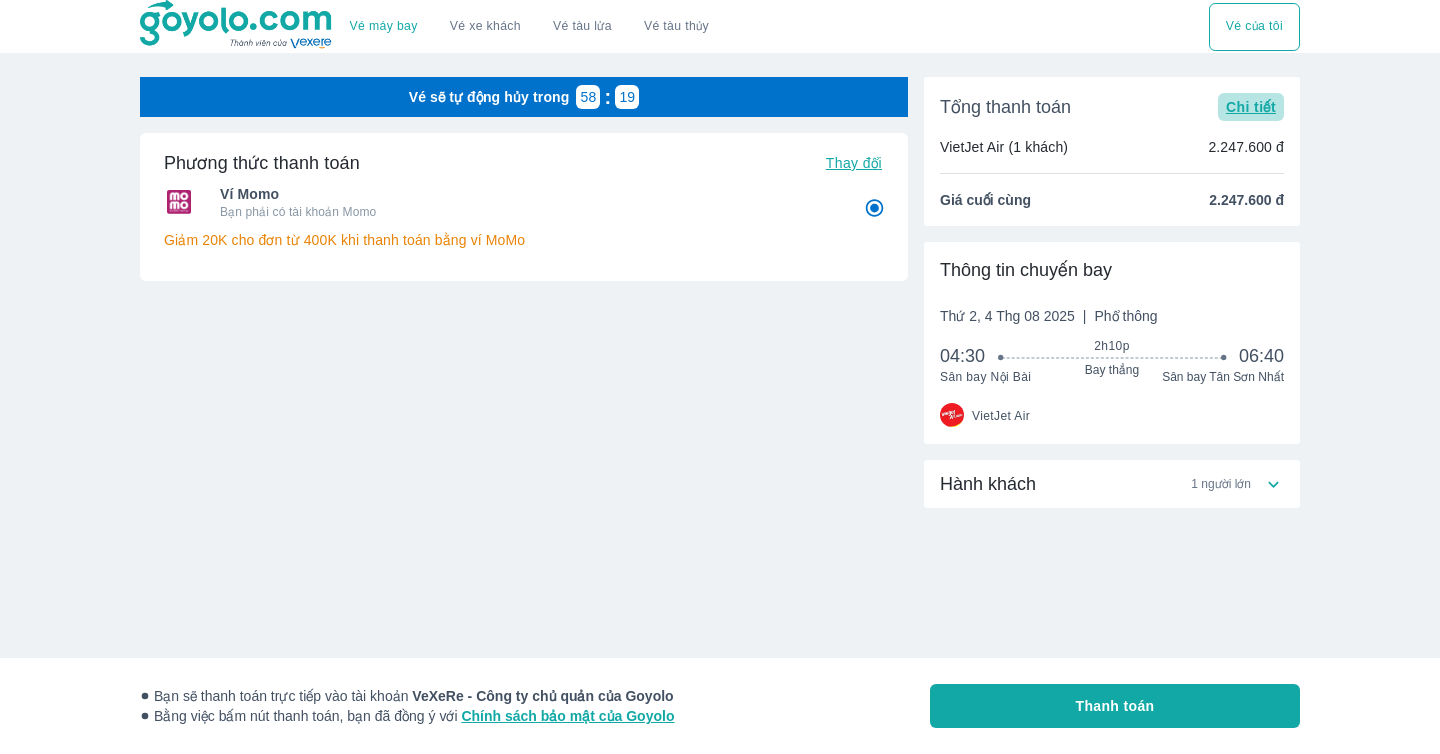 click on "Chi tiết" at bounding box center (1251, 107) 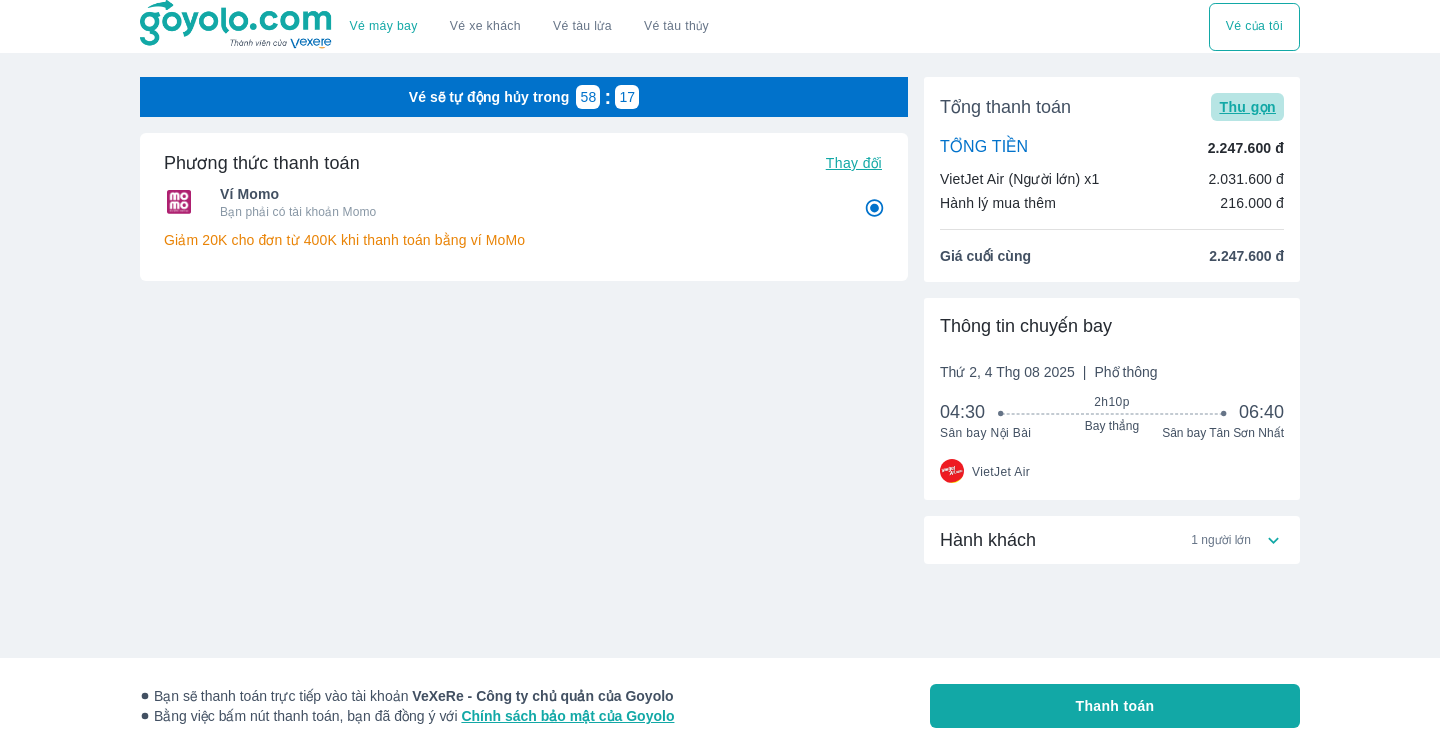 click on "Thu gọn" at bounding box center [1247, 107] 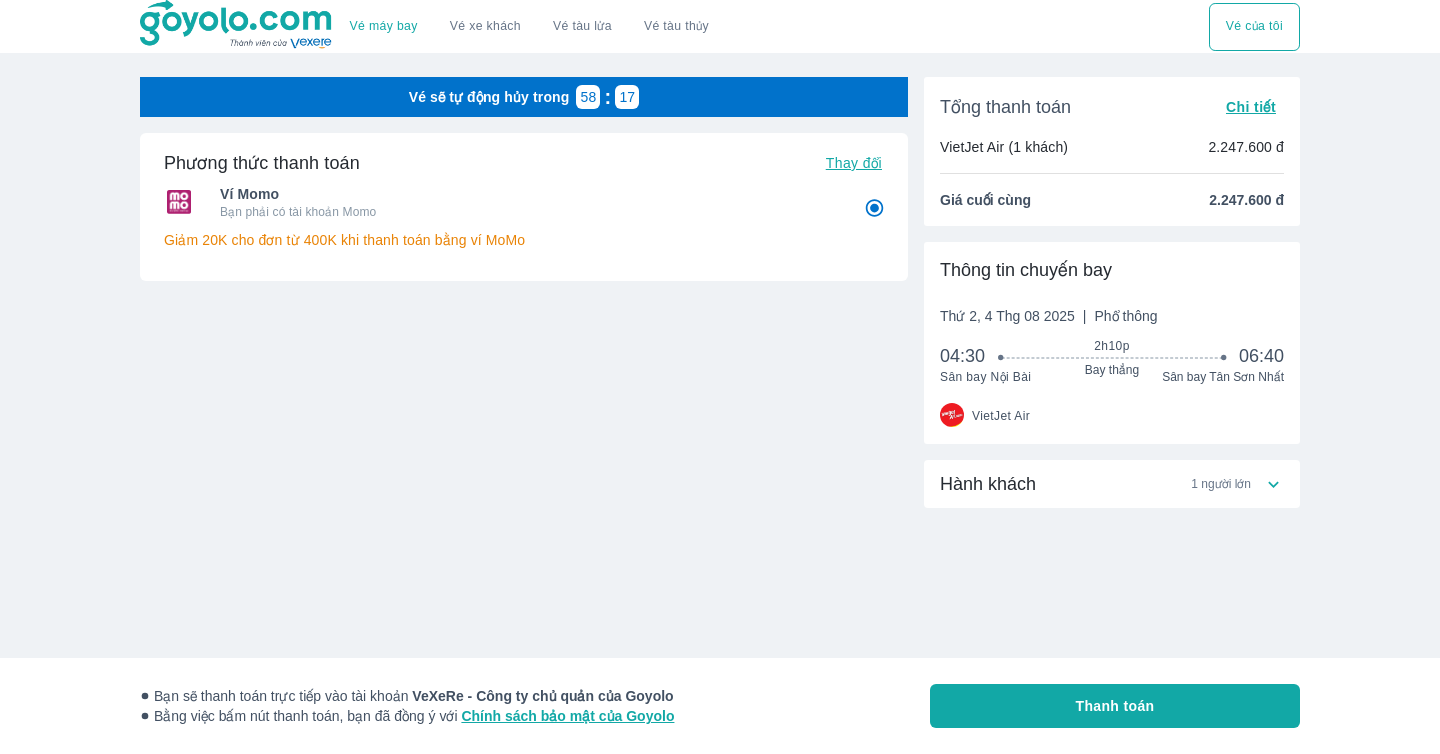 click on "Chi tiết" at bounding box center [1251, 107] 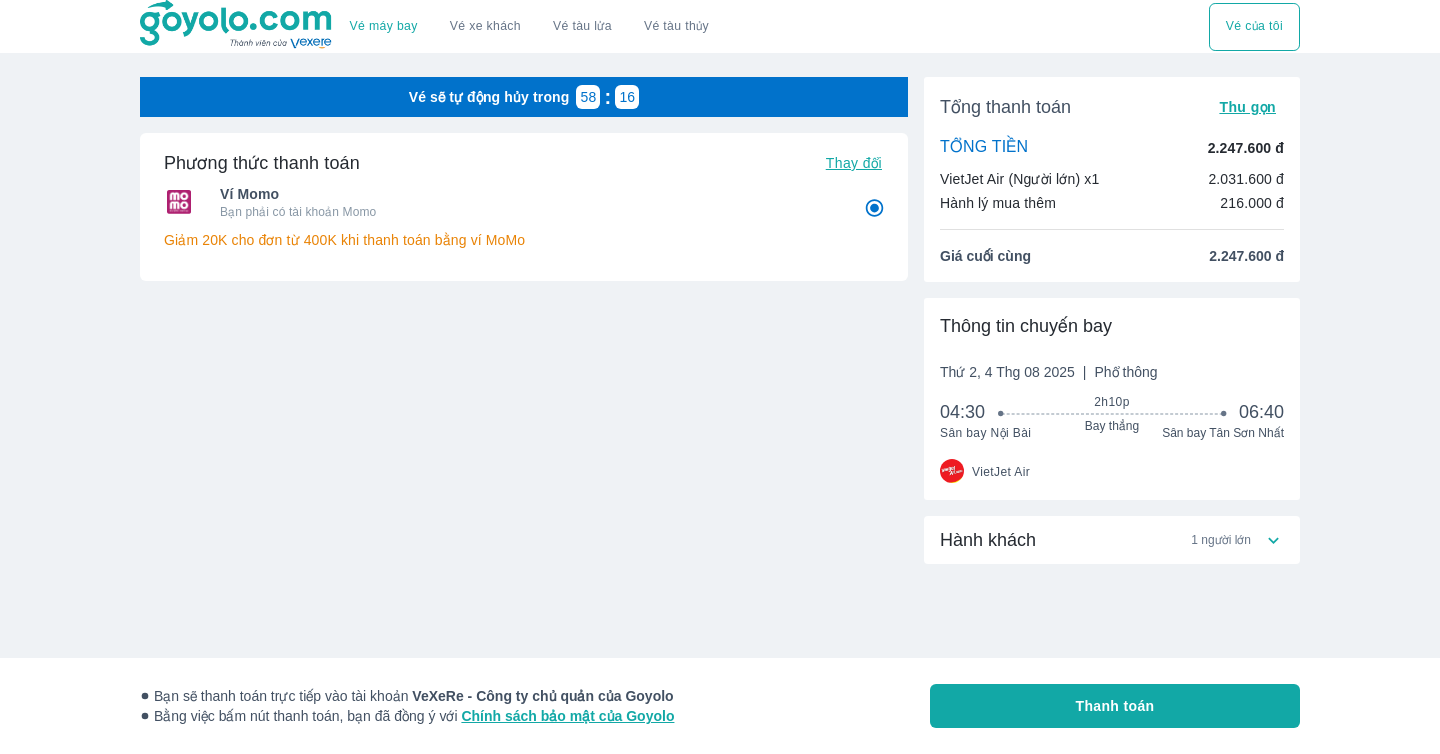 click on "Hành khách 1 người lớn" at bounding box center [1101, 540] 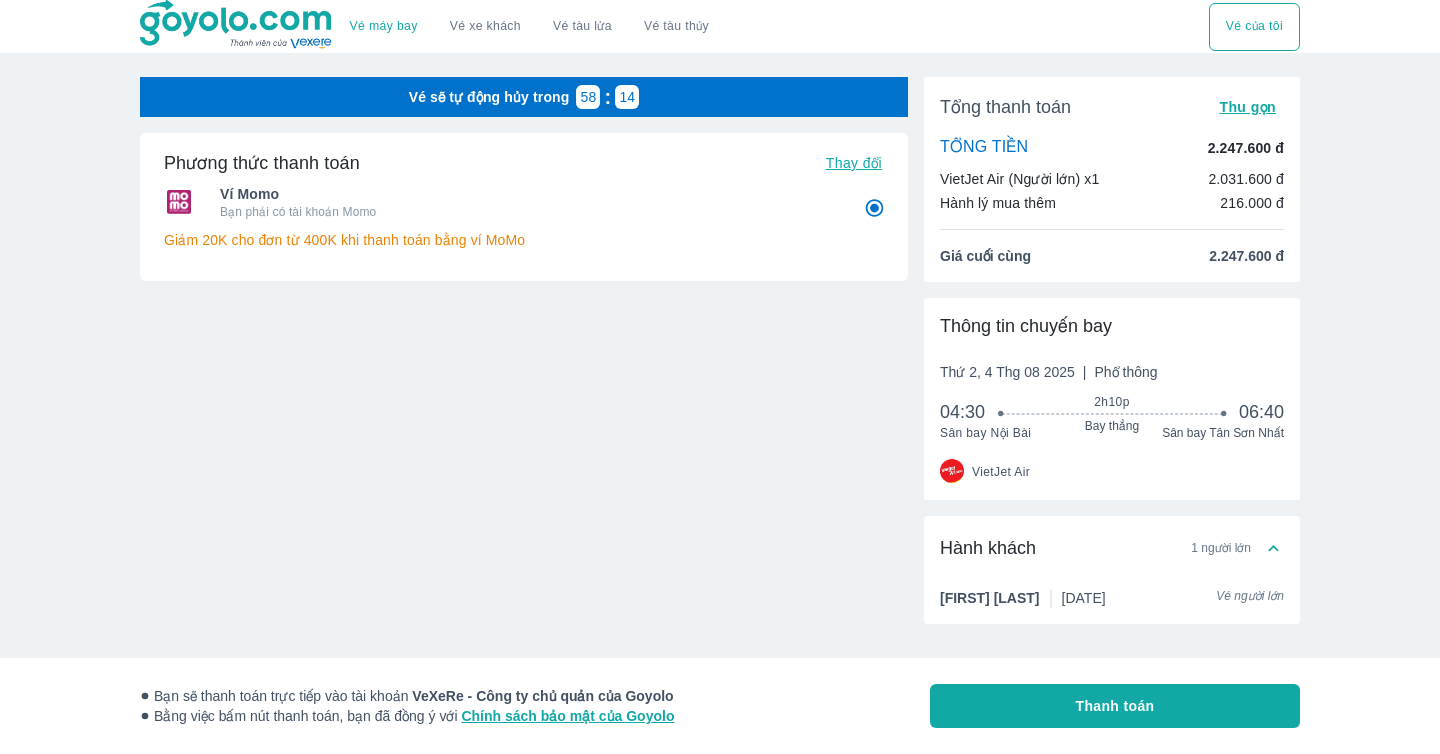 click on "Hành khách 1 người lớn" at bounding box center [1112, 548] 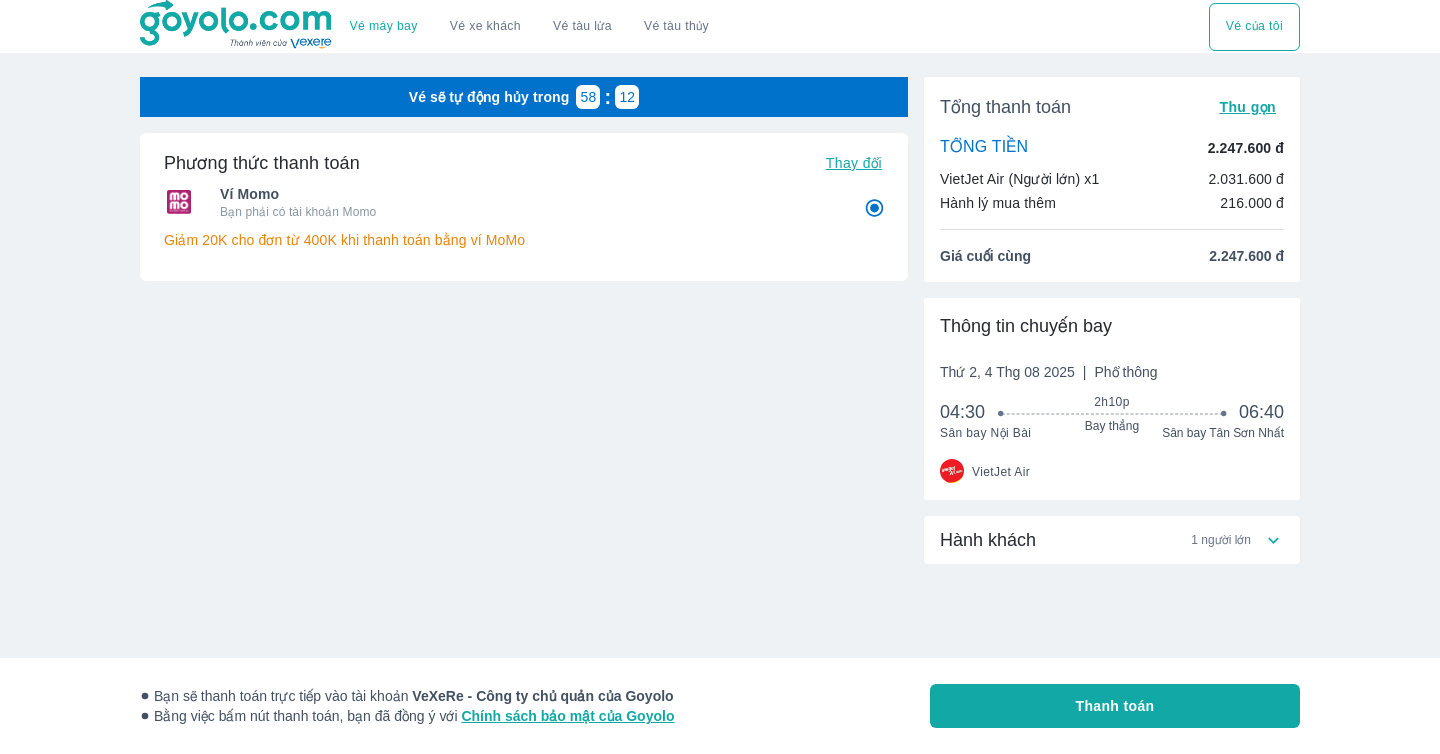 click on "Thanh toán" at bounding box center [1115, 706] 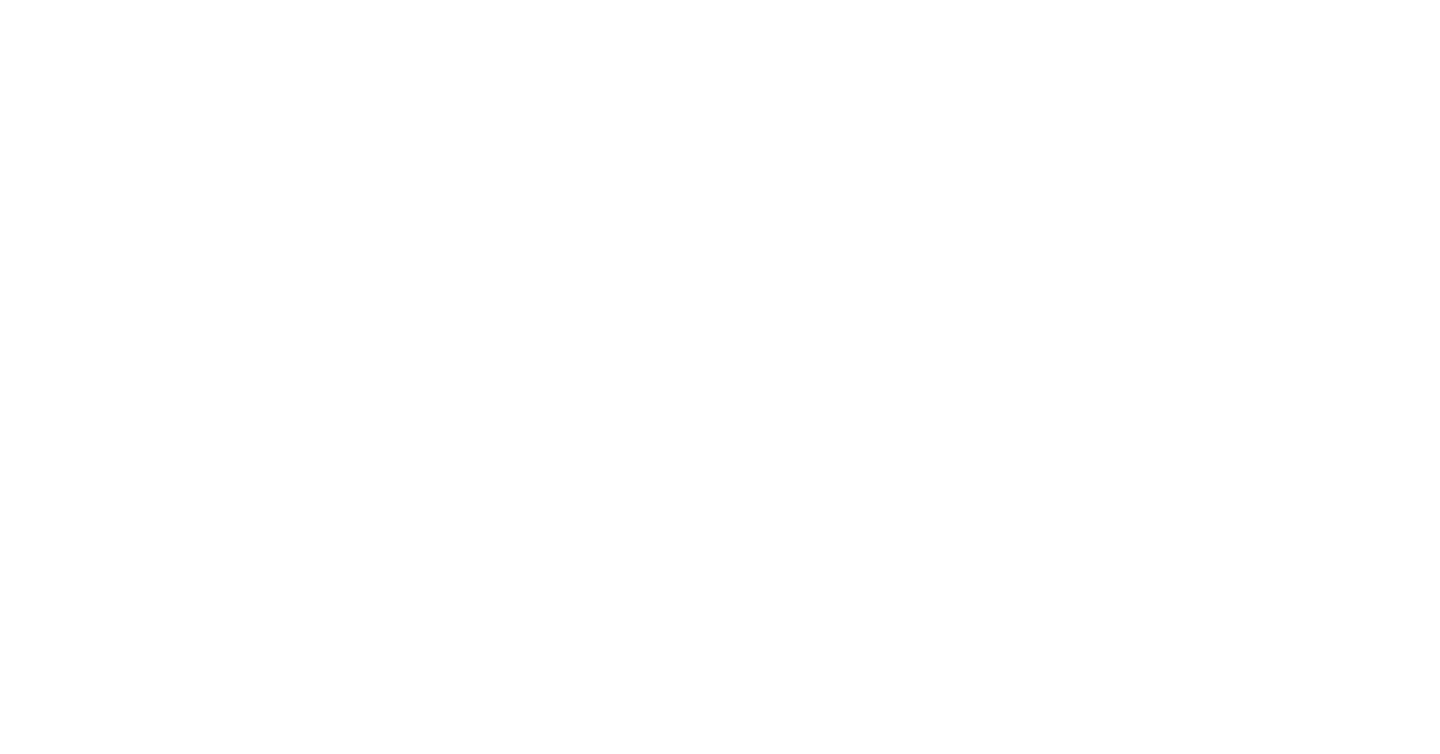 scroll, scrollTop: 0, scrollLeft: 0, axis: both 